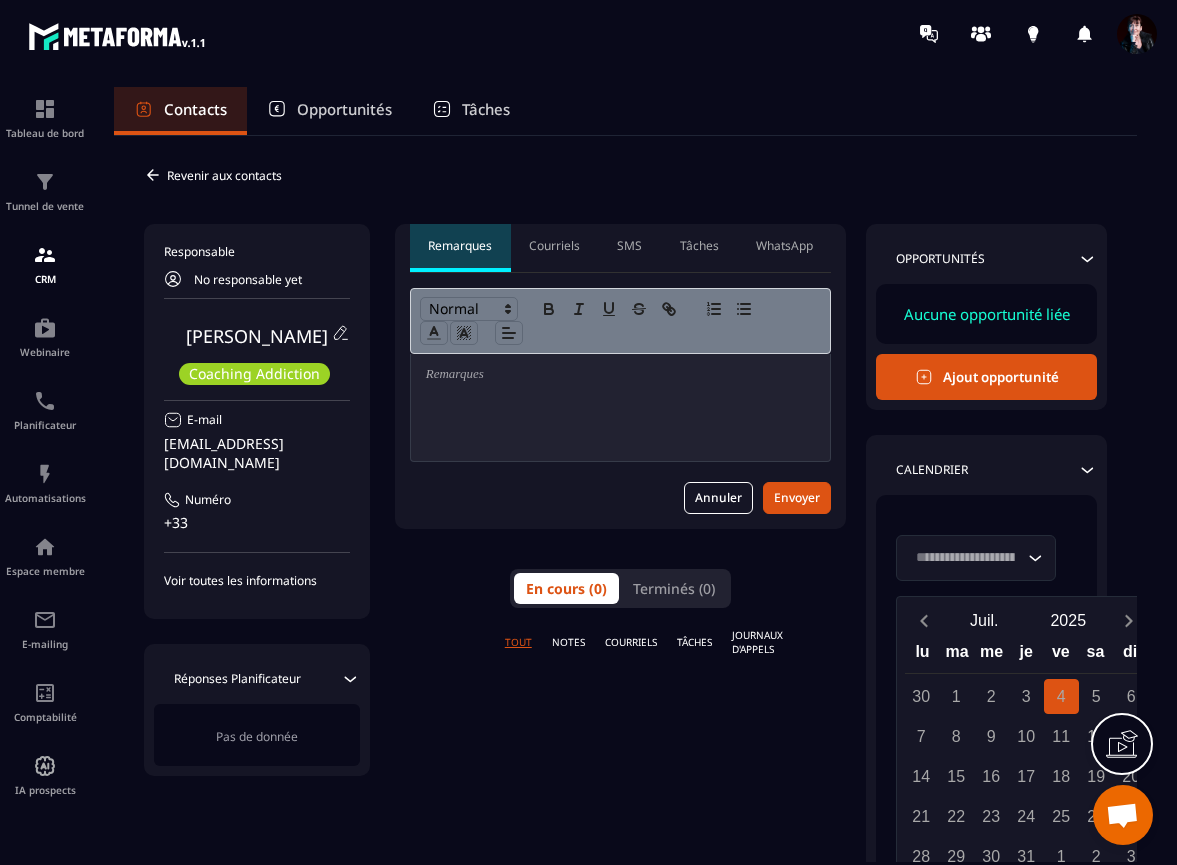 scroll, scrollTop: 0, scrollLeft: 0, axis: both 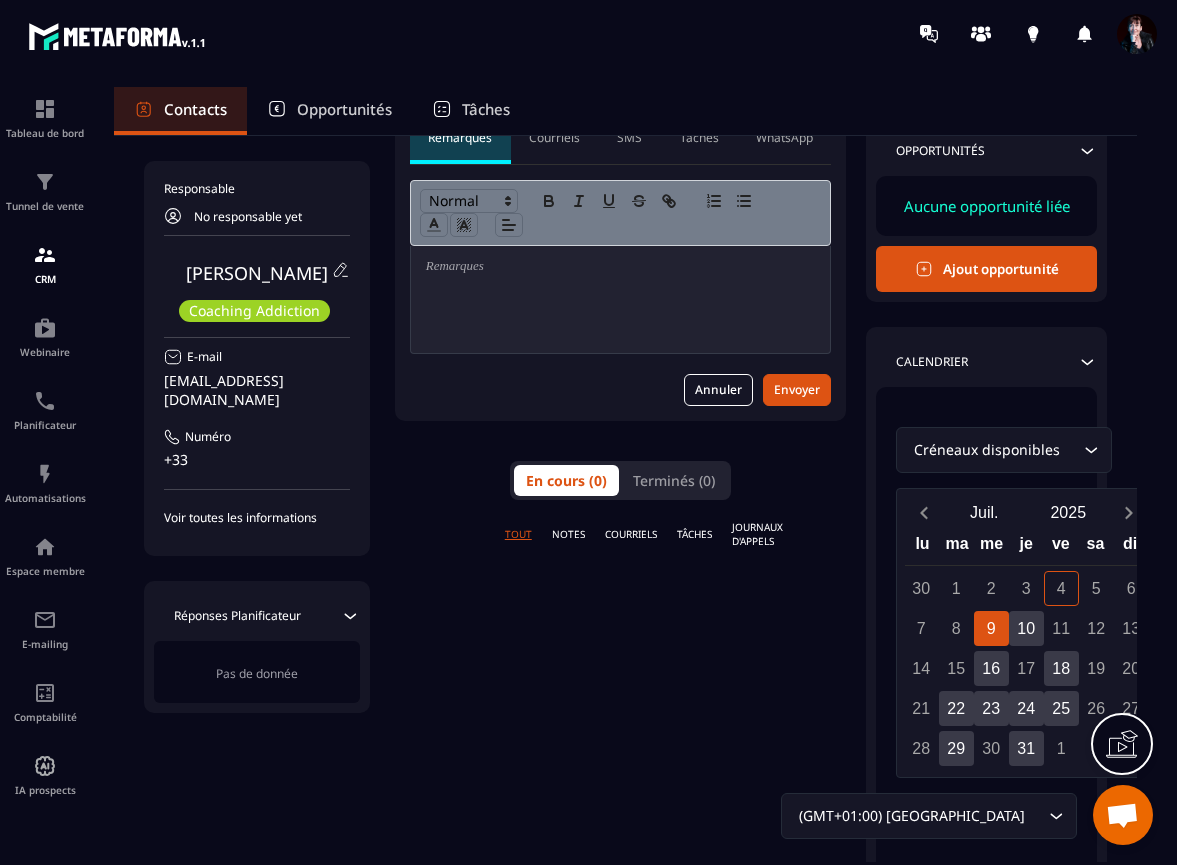 click on "Voir toutes les informations" 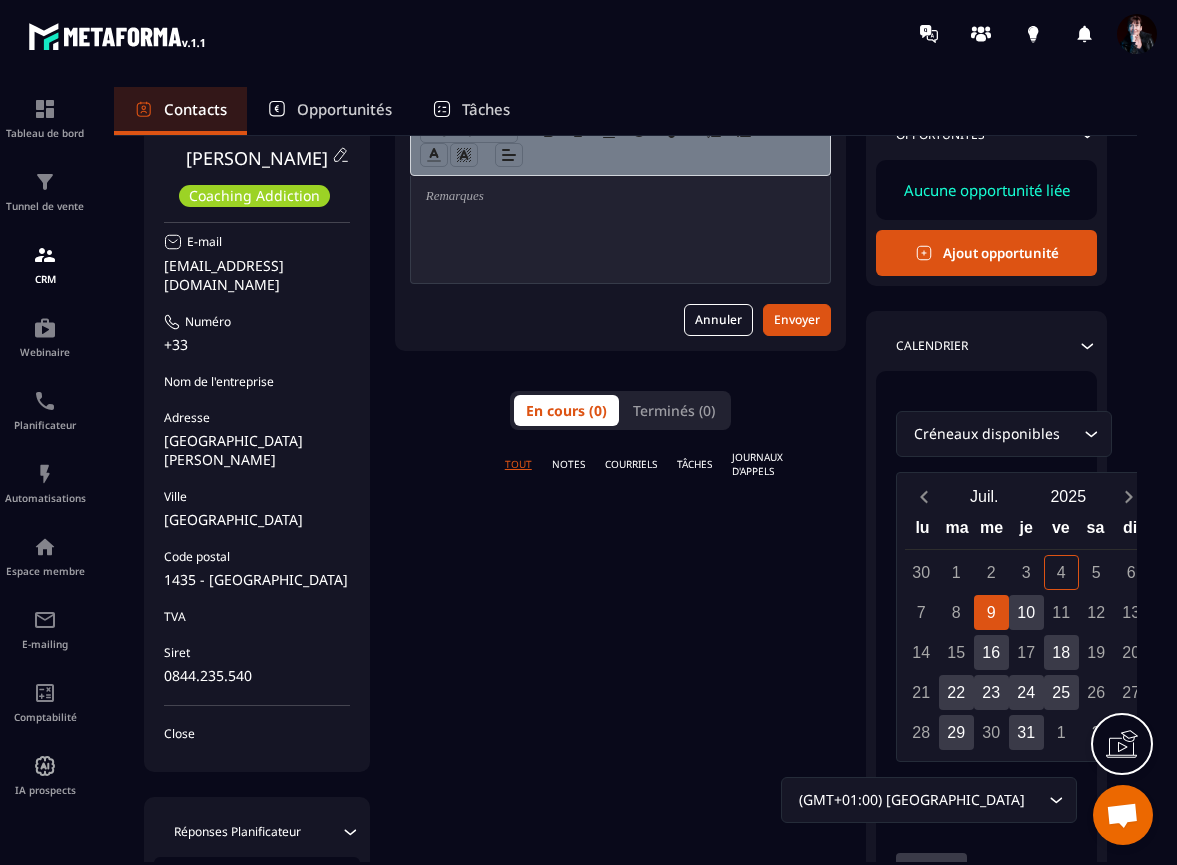 scroll, scrollTop: 175, scrollLeft: 0, axis: vertical 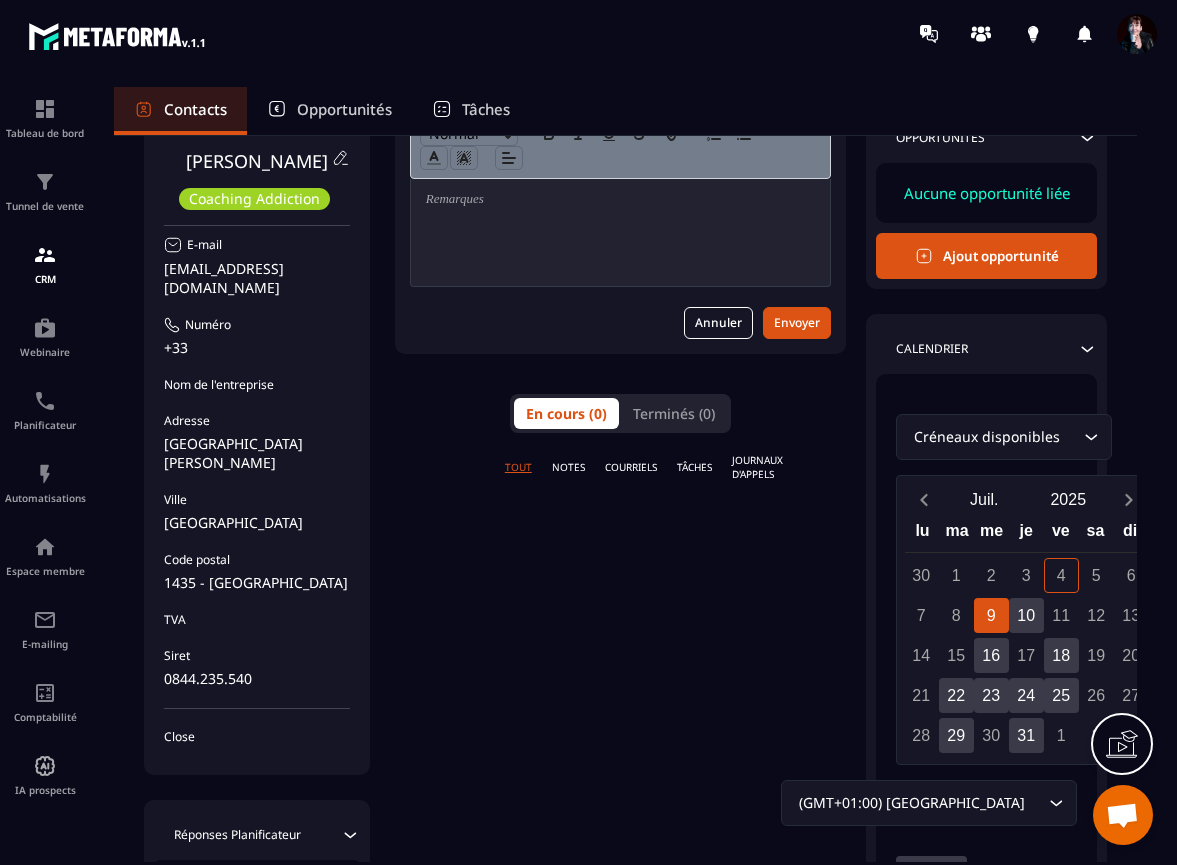 click on "+33" at bounding box center [257, 347] 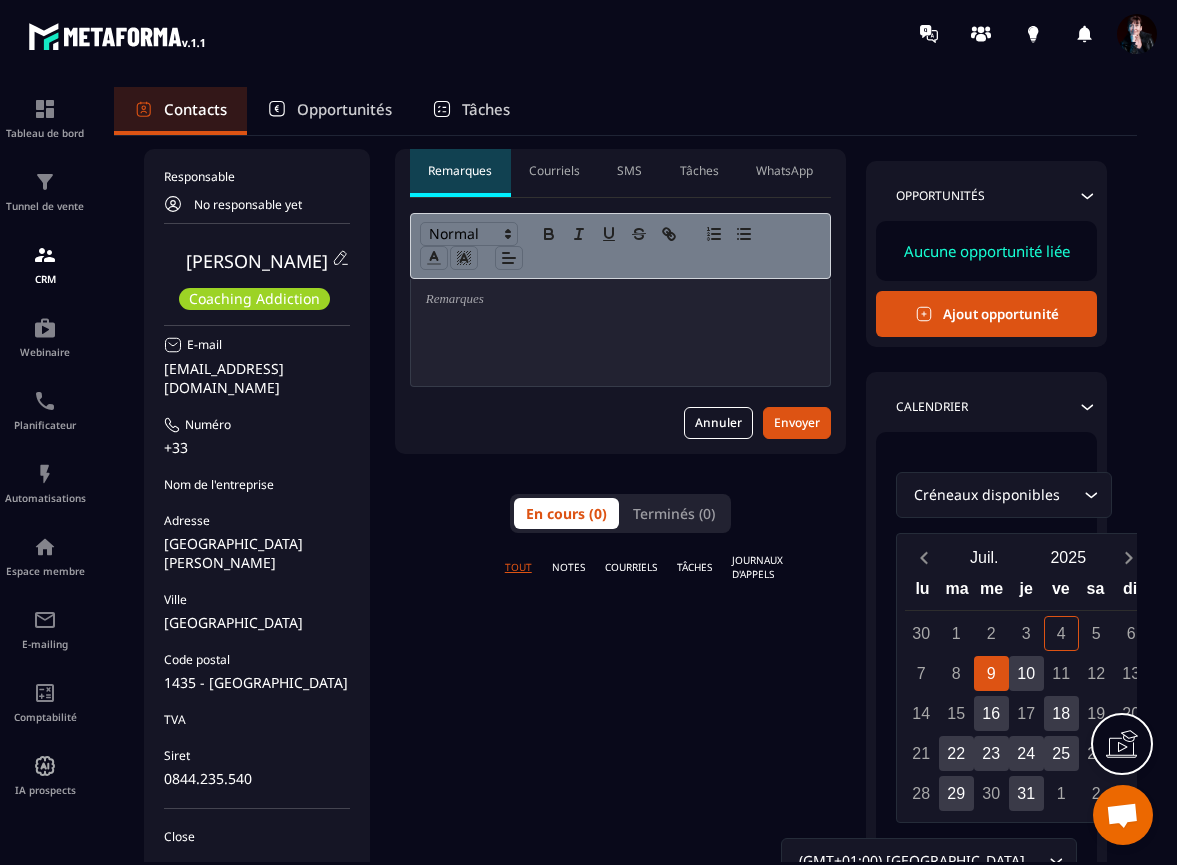 scroll, scrollTop: 0, scrollLeft: 0, axis: both 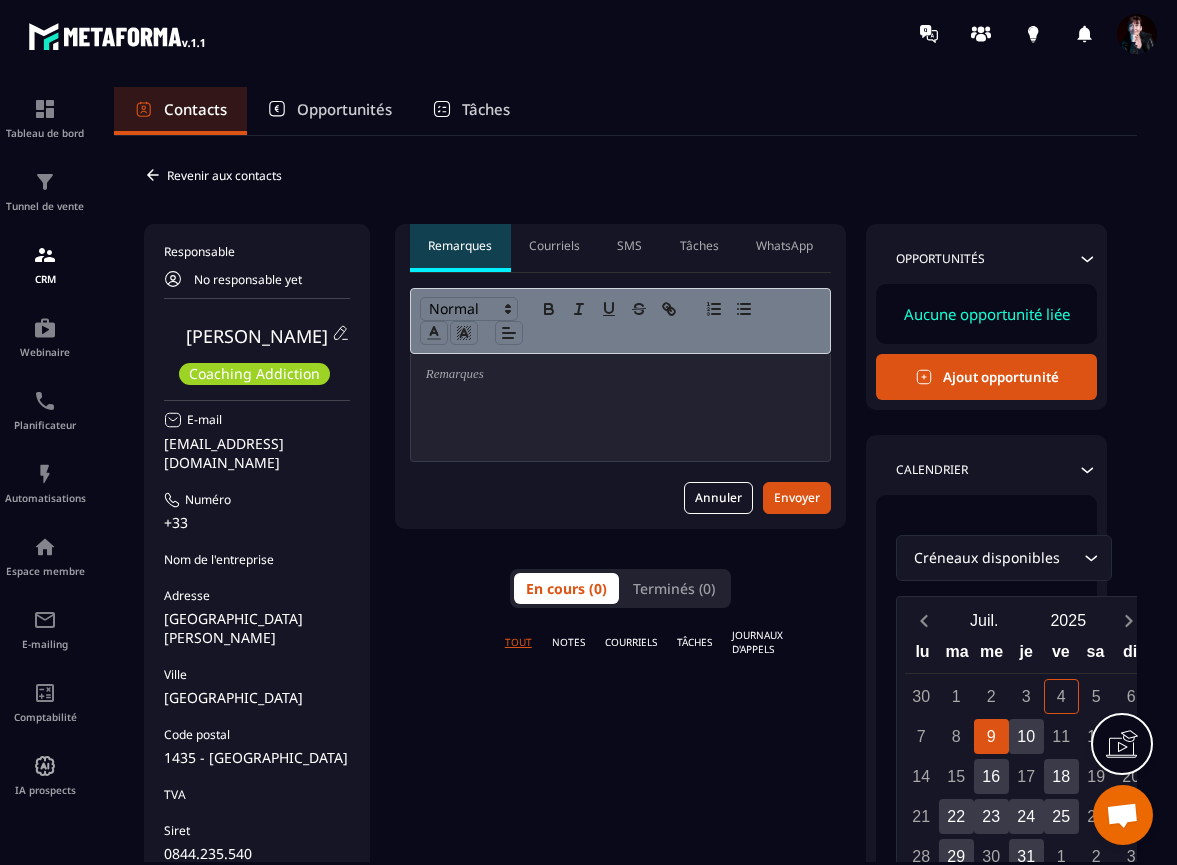 click on "Revenir aux contacts" at bounding box center (224, 175) 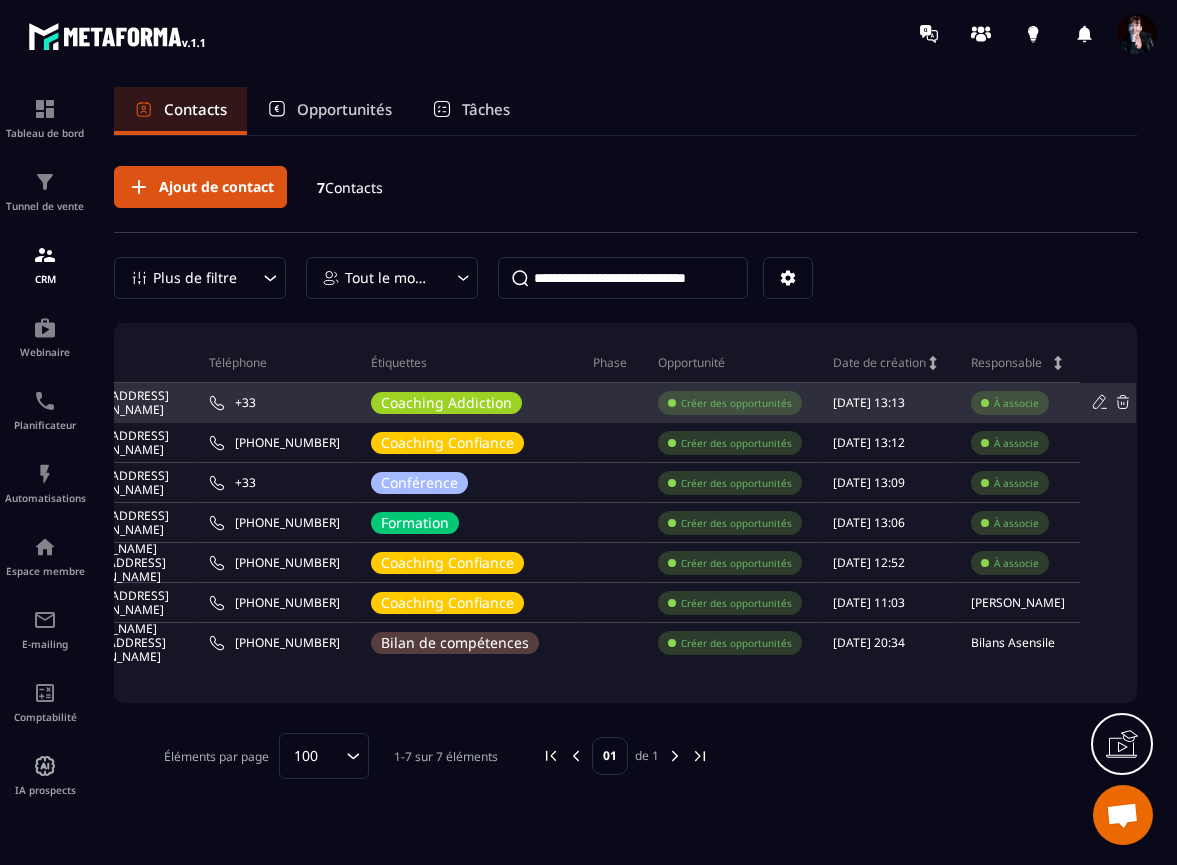 scroll, scrollTop: 0, scrollLeft: 467, axis: horizontal 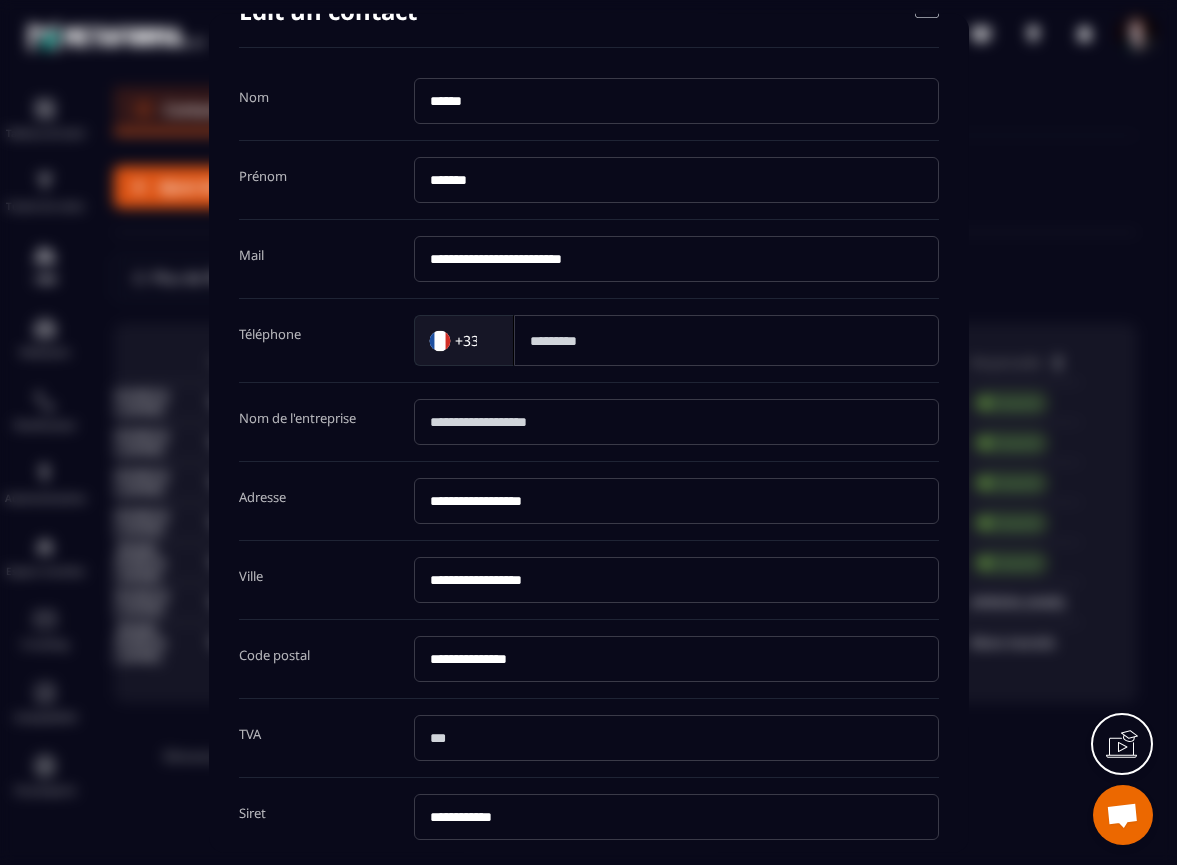 click at bounding box center [726, 339] 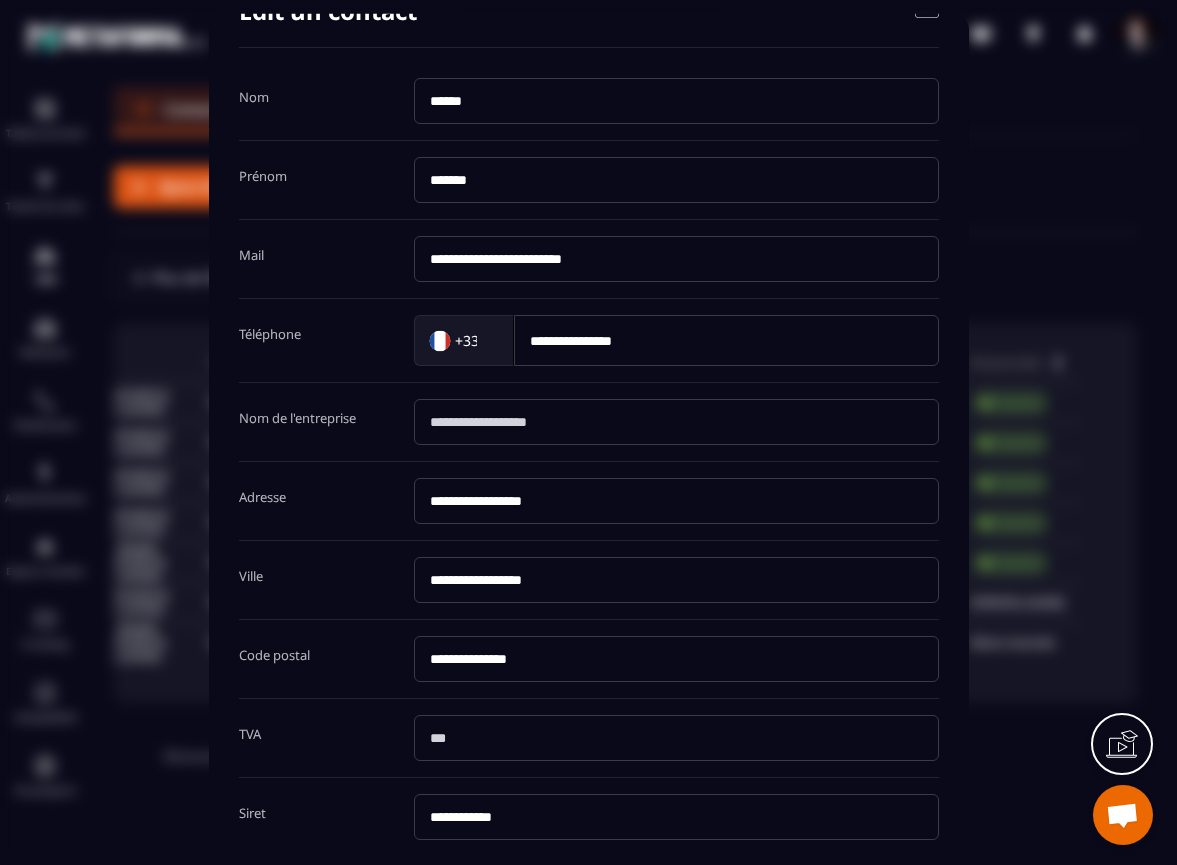 click on "**********" at bounding box center (726, 339) 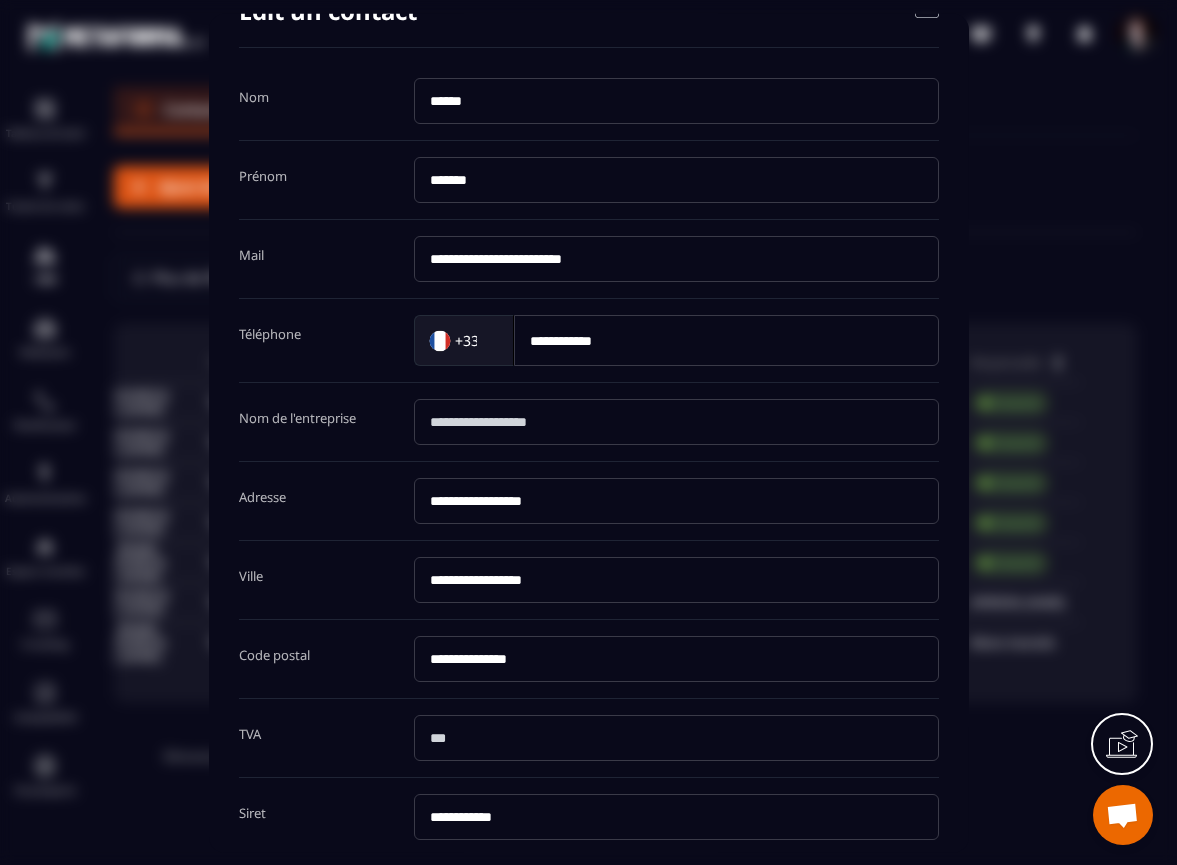 click 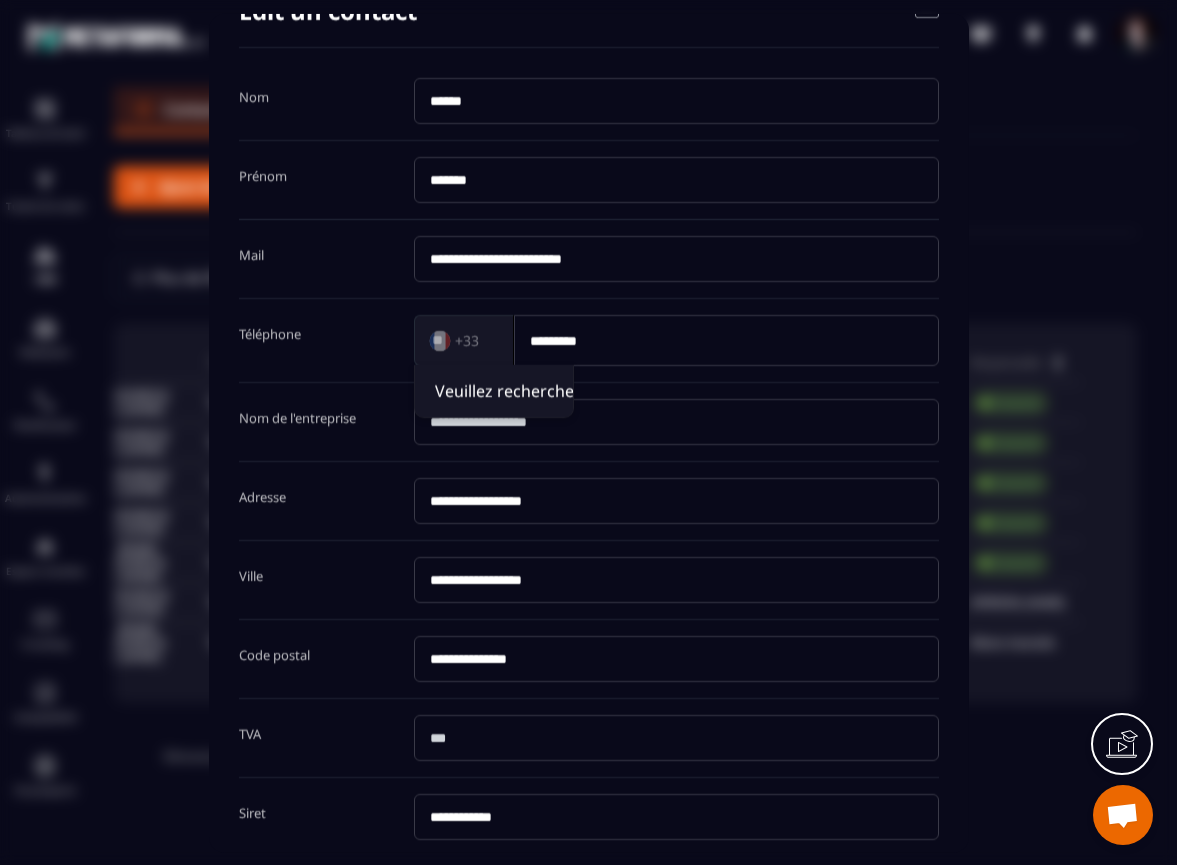 type on "*" 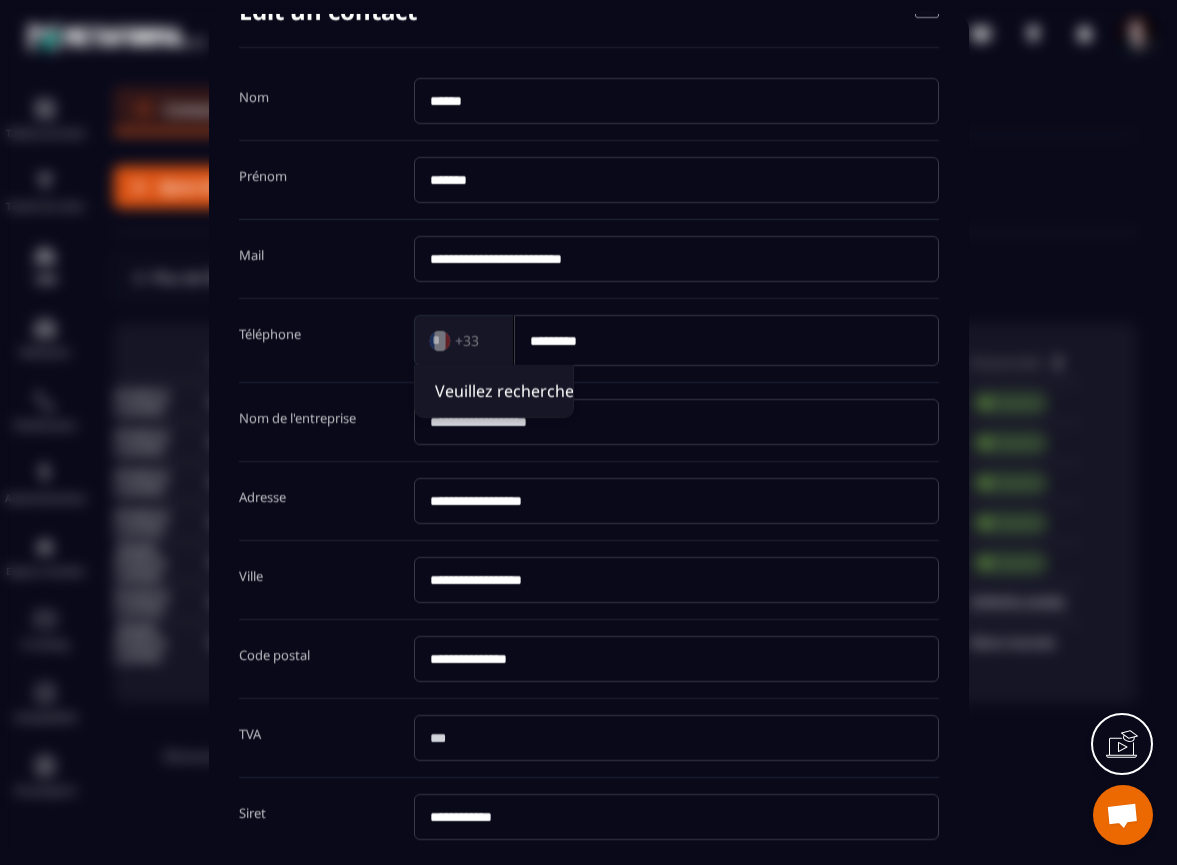 type 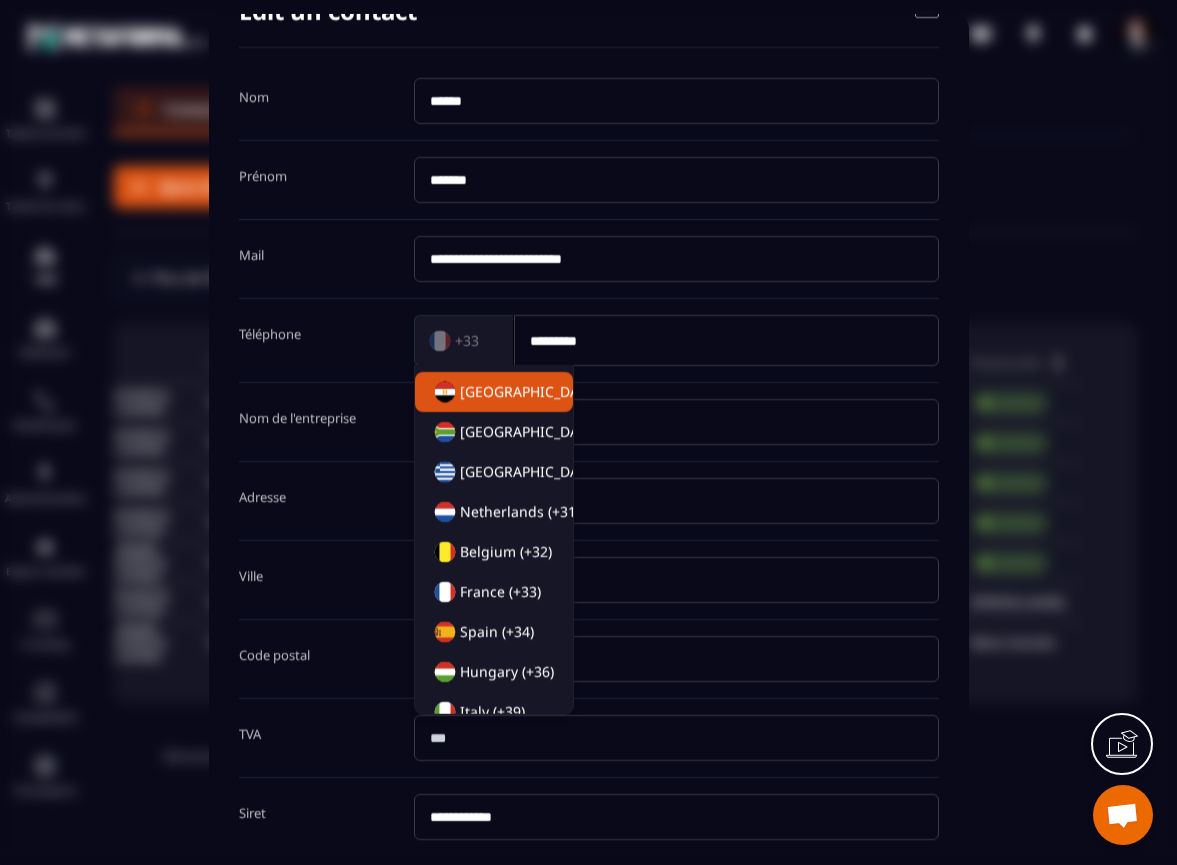 scroll, scrollTop: 122, scrollLeft: 0, axis: vertical 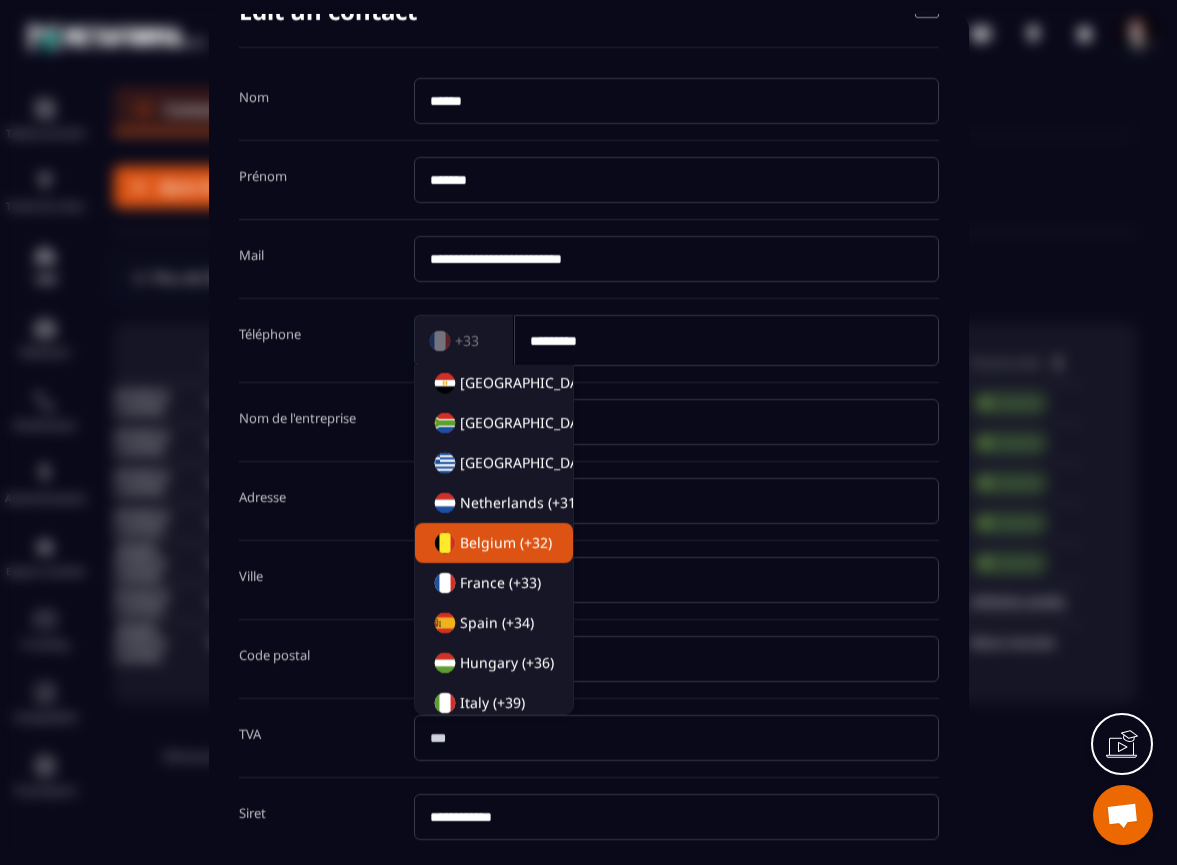 click on "Belgium (+32)" at bounding box center (506, 542) 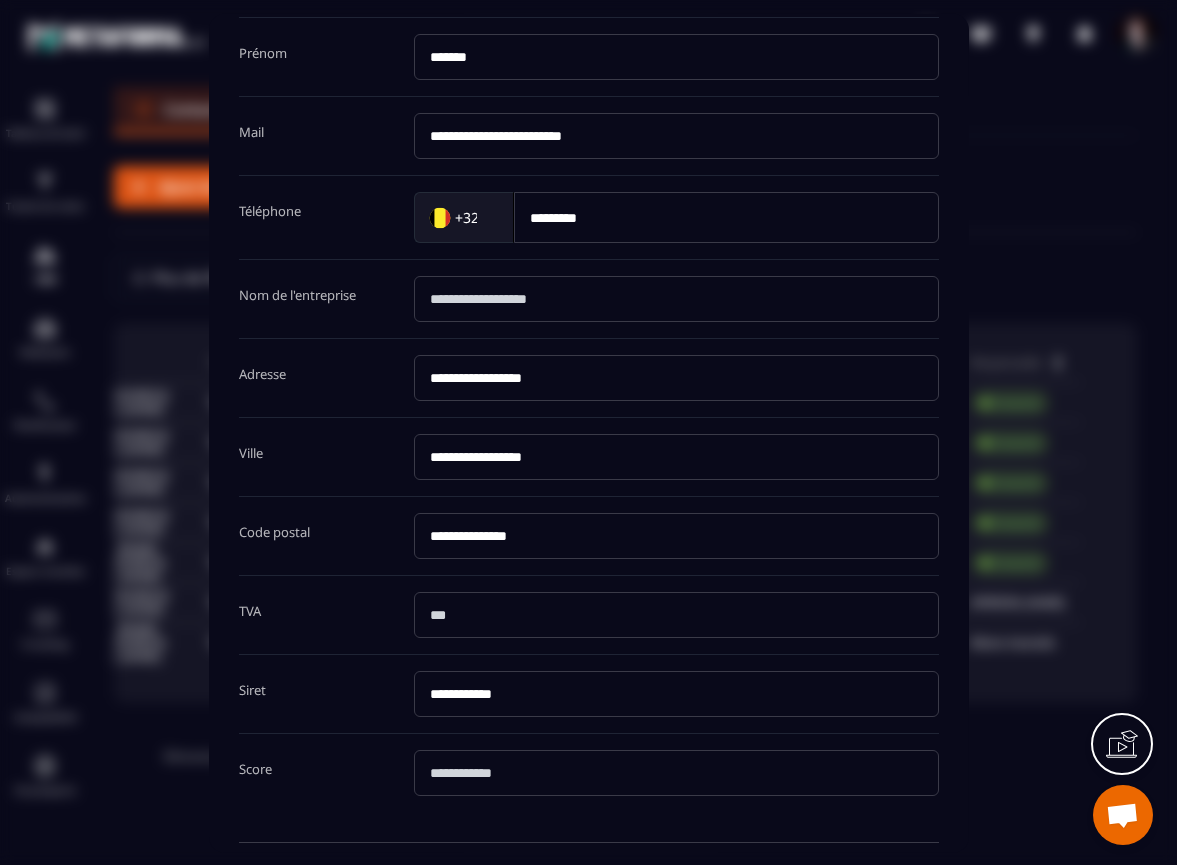 scroll, scrollTop: 261, scrollLeft: 0, axis: vertical 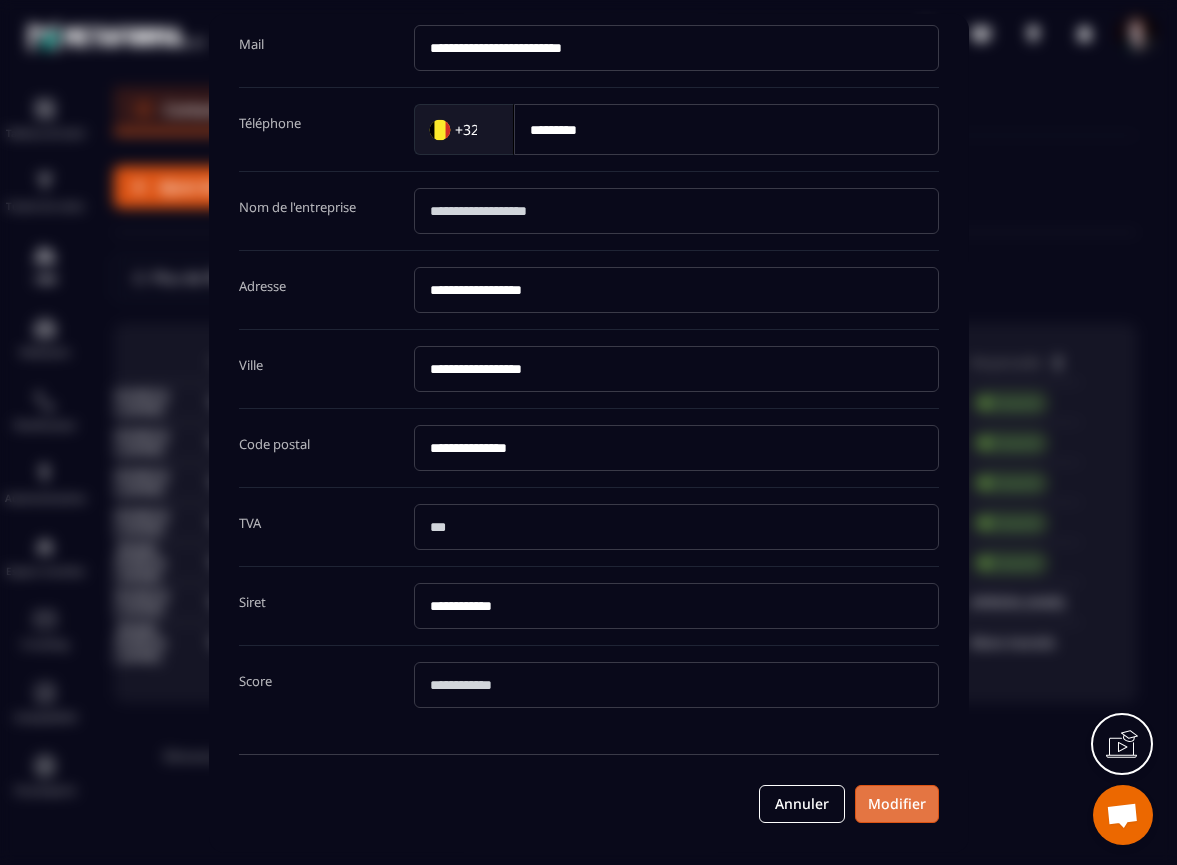 click on "Modifier" at bounding box center (897, 803) 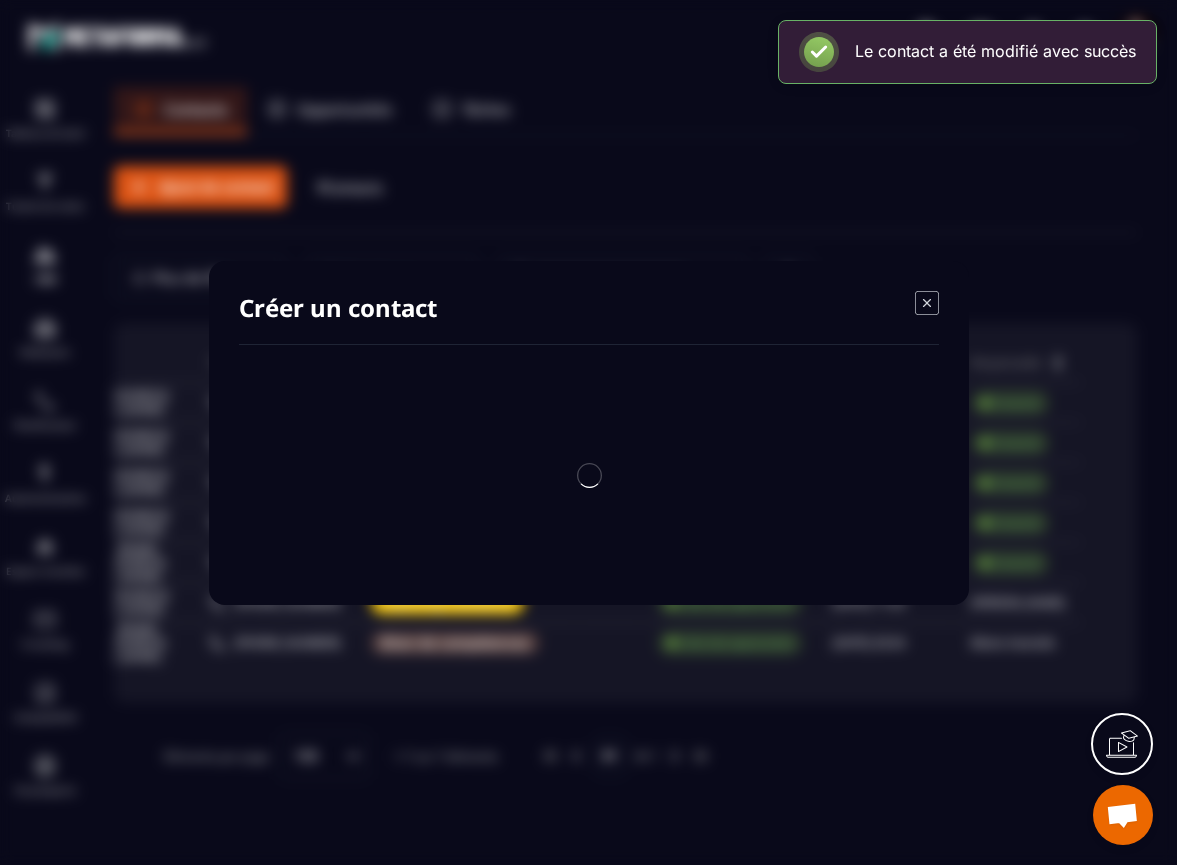 scroll, scrollTop: 0, scrollLeft: 0, axis: both 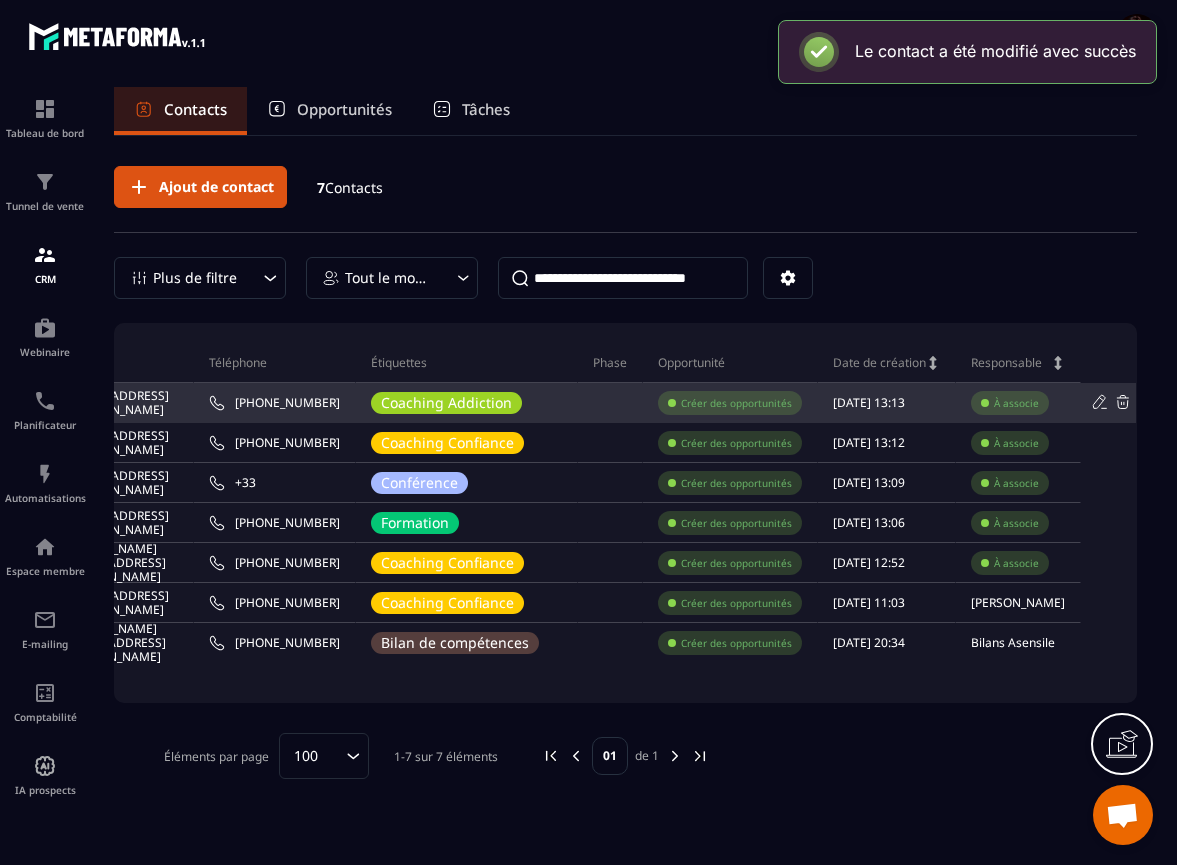 click 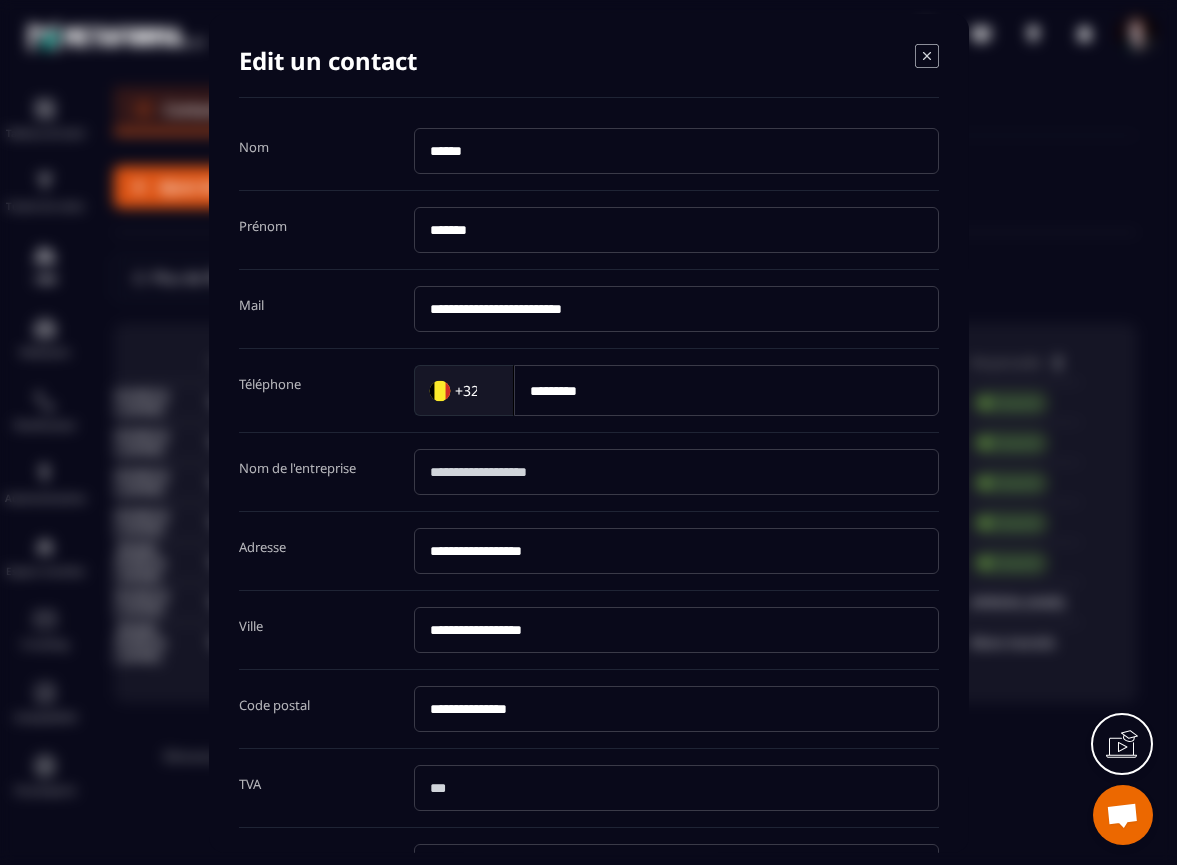 click on "**********" at bounding box center [676, 629] 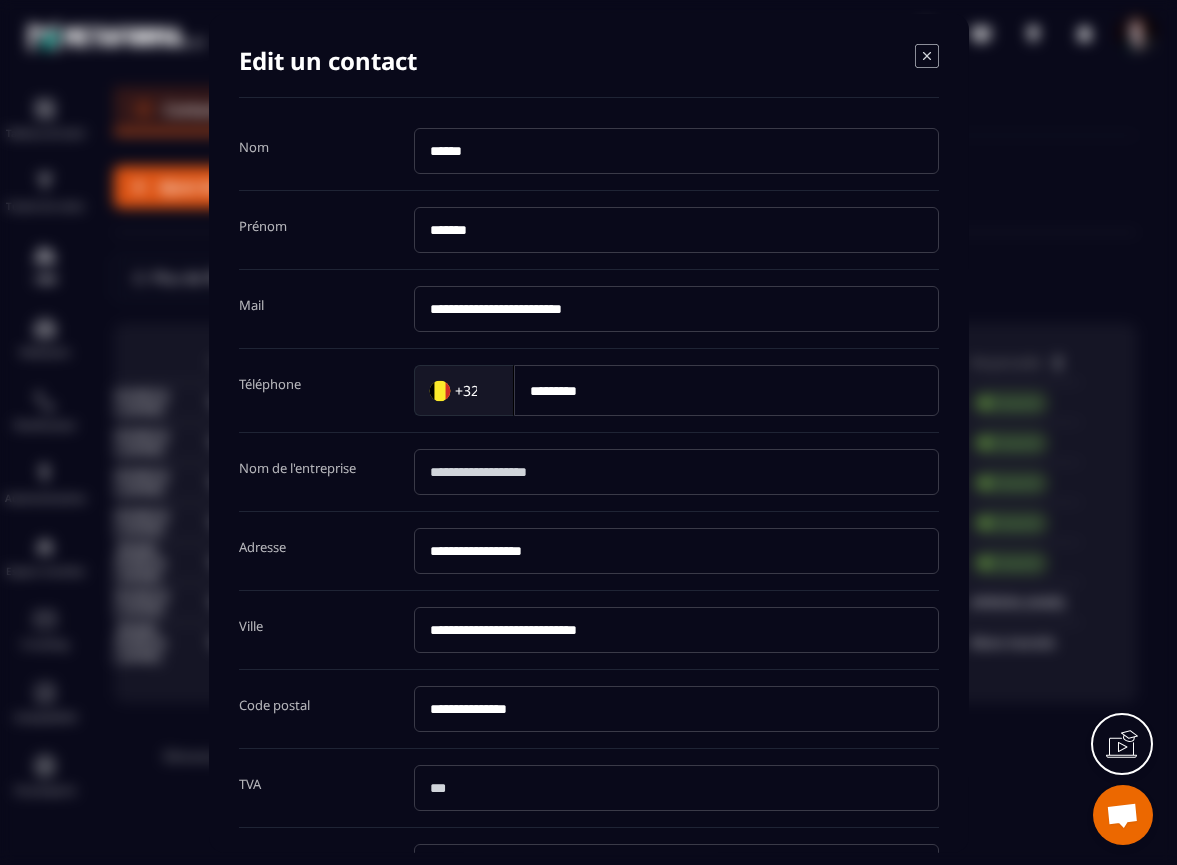 type on "**********" 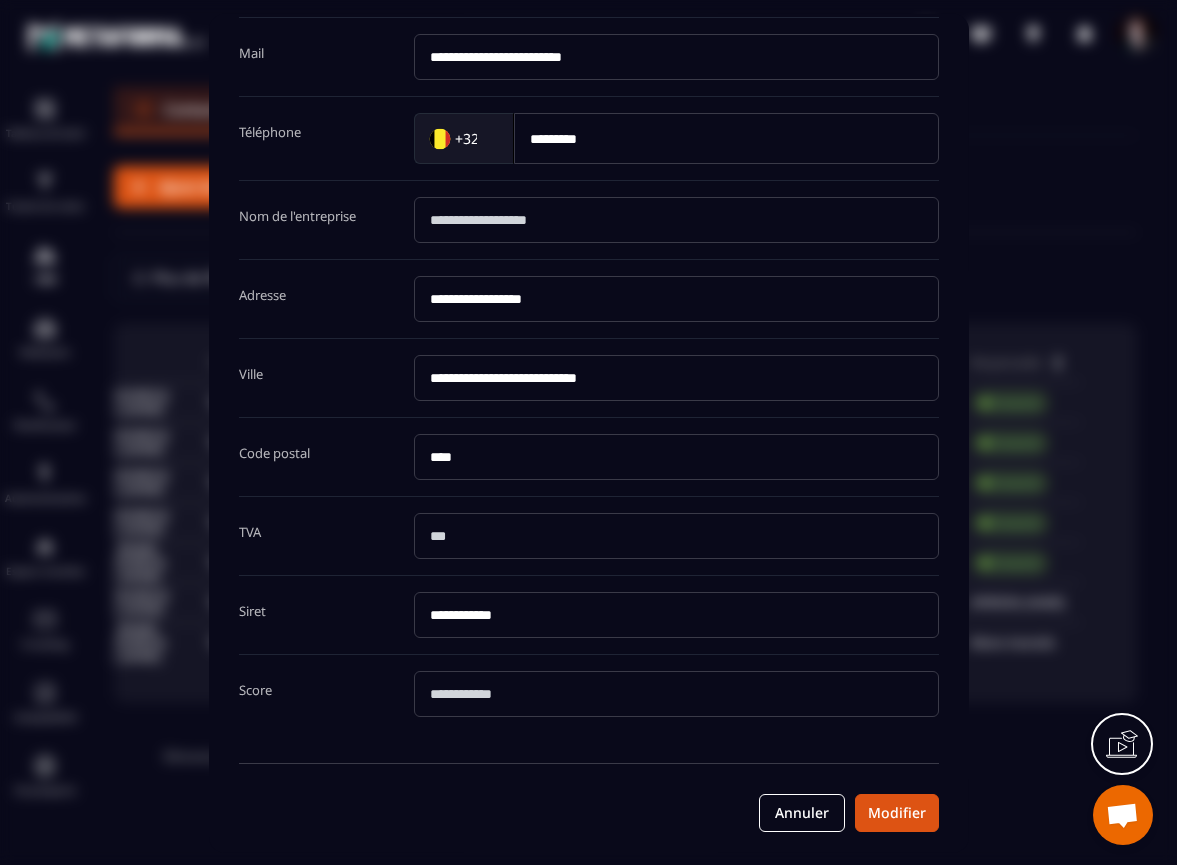 scroll, scrollTop: 261, scrollLeft: 0, axis: vertical 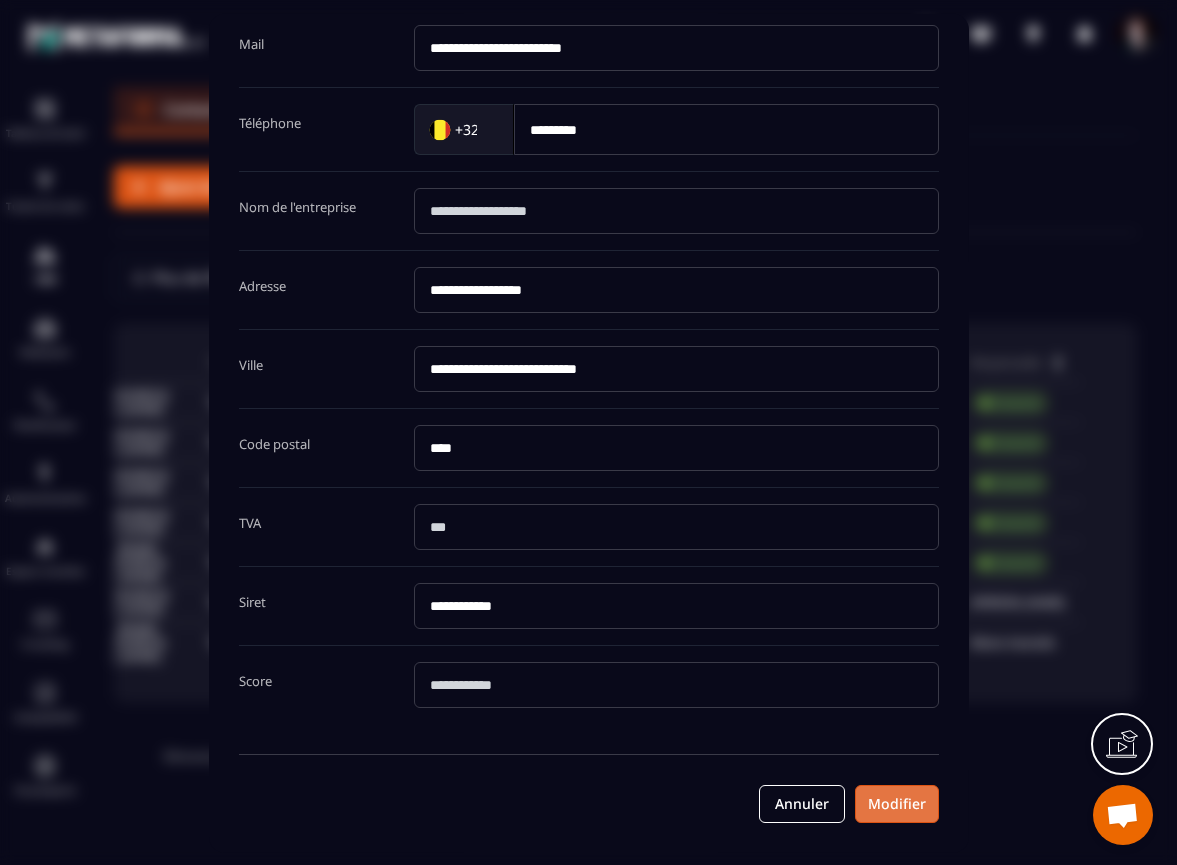 type on "****" 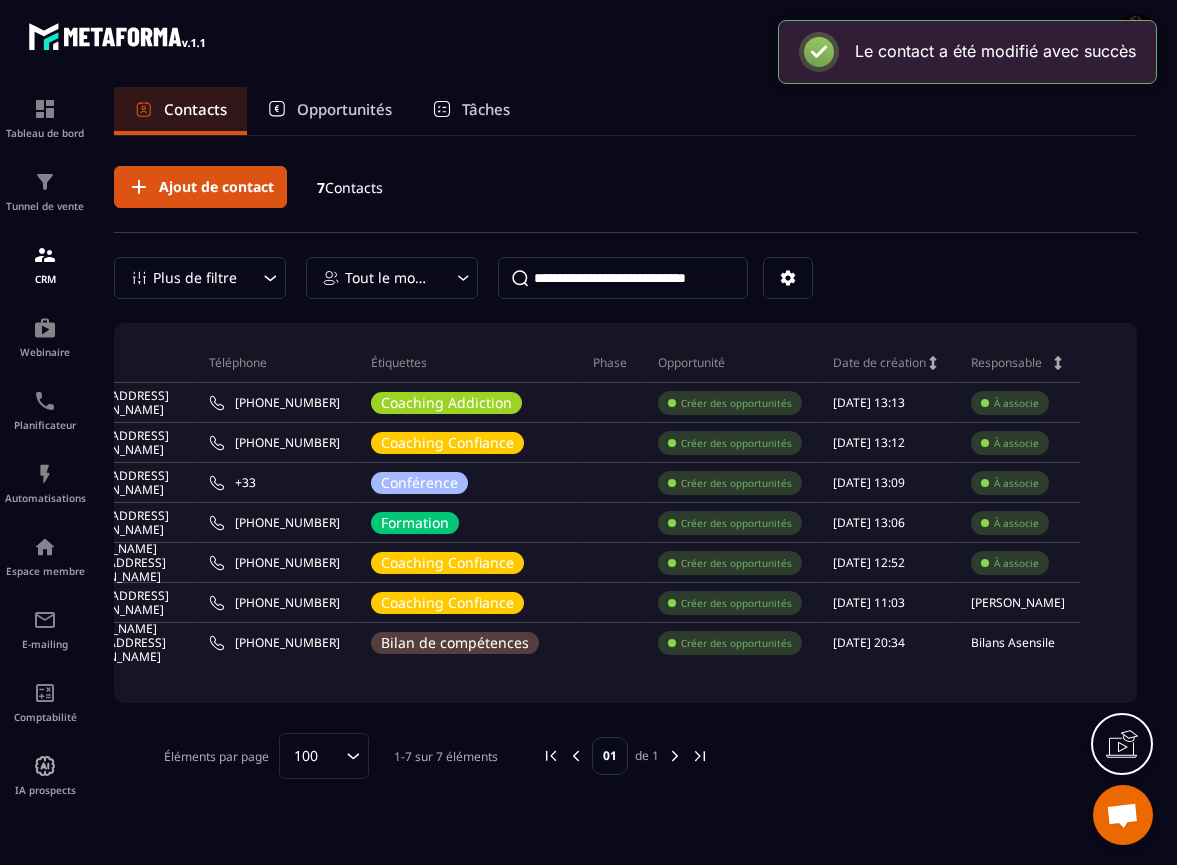 scroll, scrollTop: 0, scrollLeft: 0, axis: both 